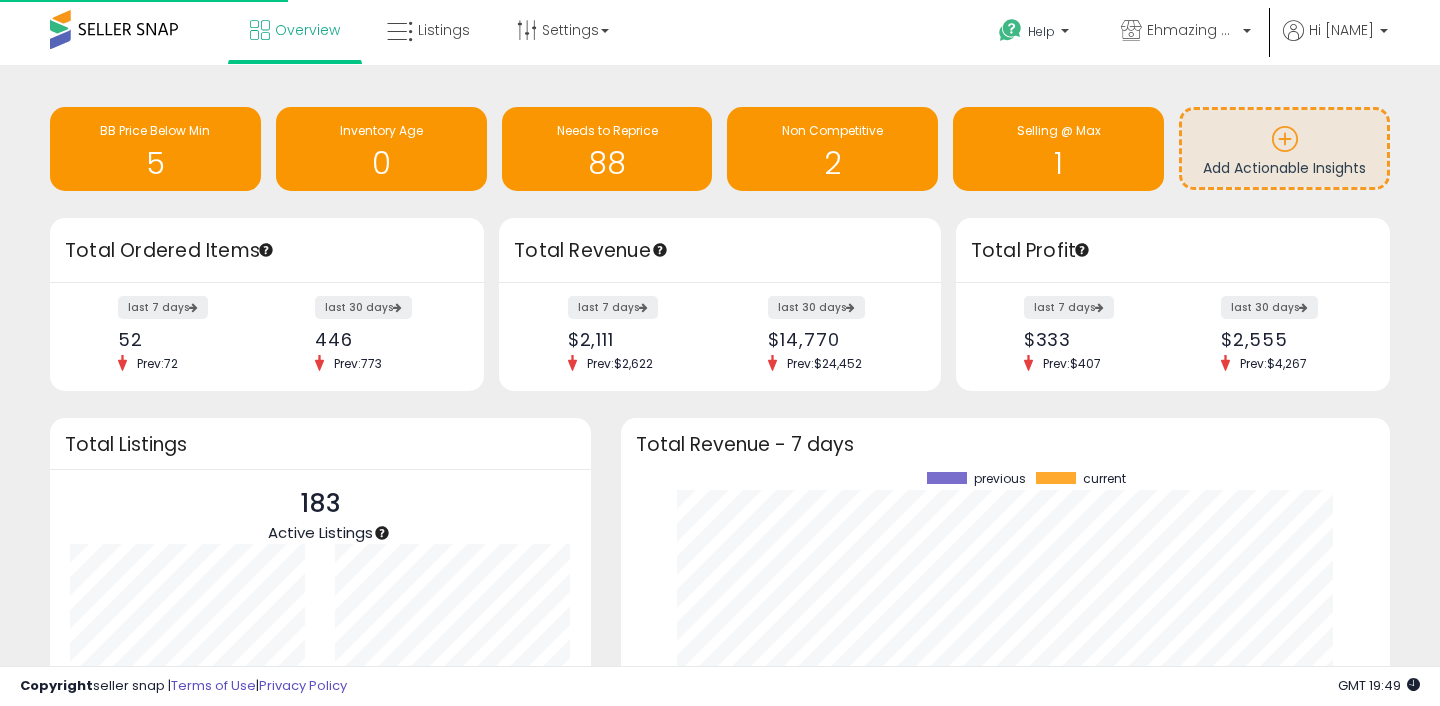 scroll, scrollTop: 0, scrollLeft: 0, axis: both 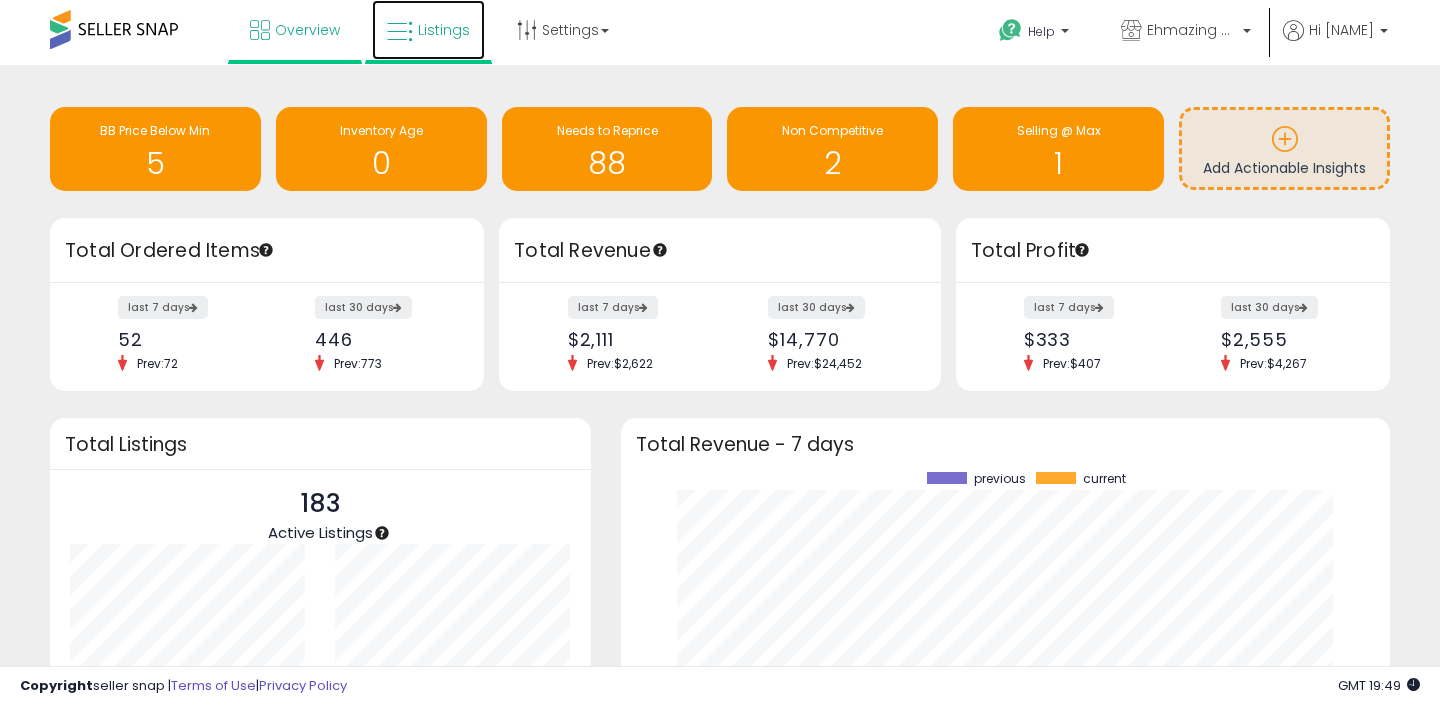 click on "Listings" at bounding box center [428, 30] 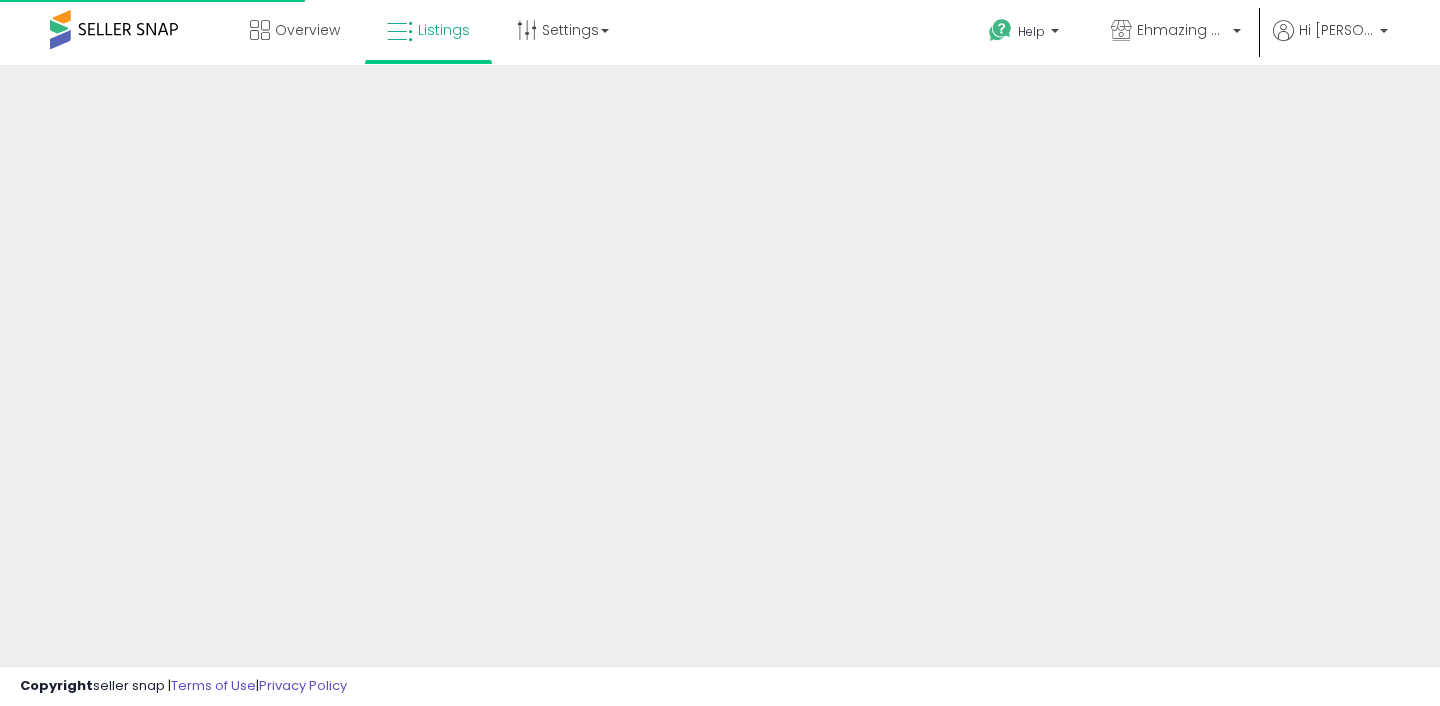 scroll, scrollTop: 0, scrollLeft: 0, axis: both 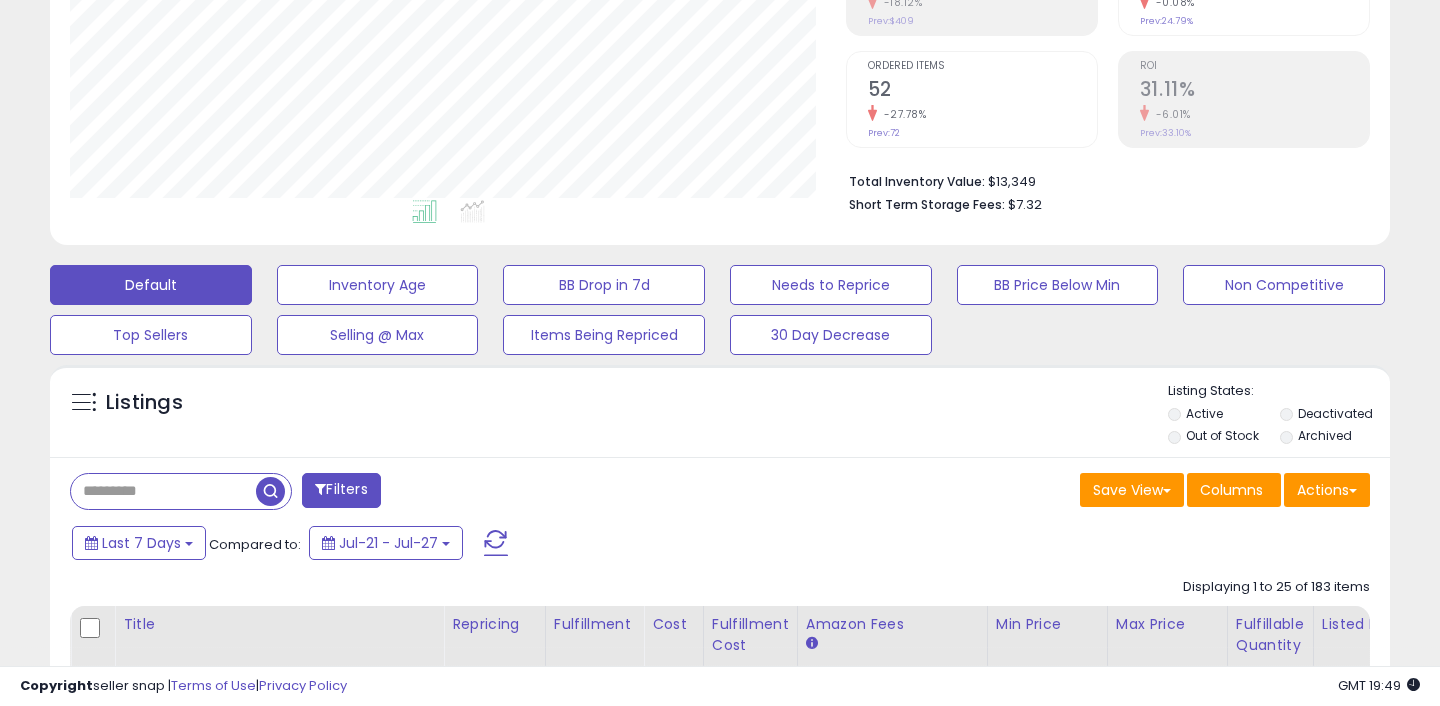 click on "Filters
Save View
Save As New View
Update Current View
Columns" at bounding box center [720, 2694] 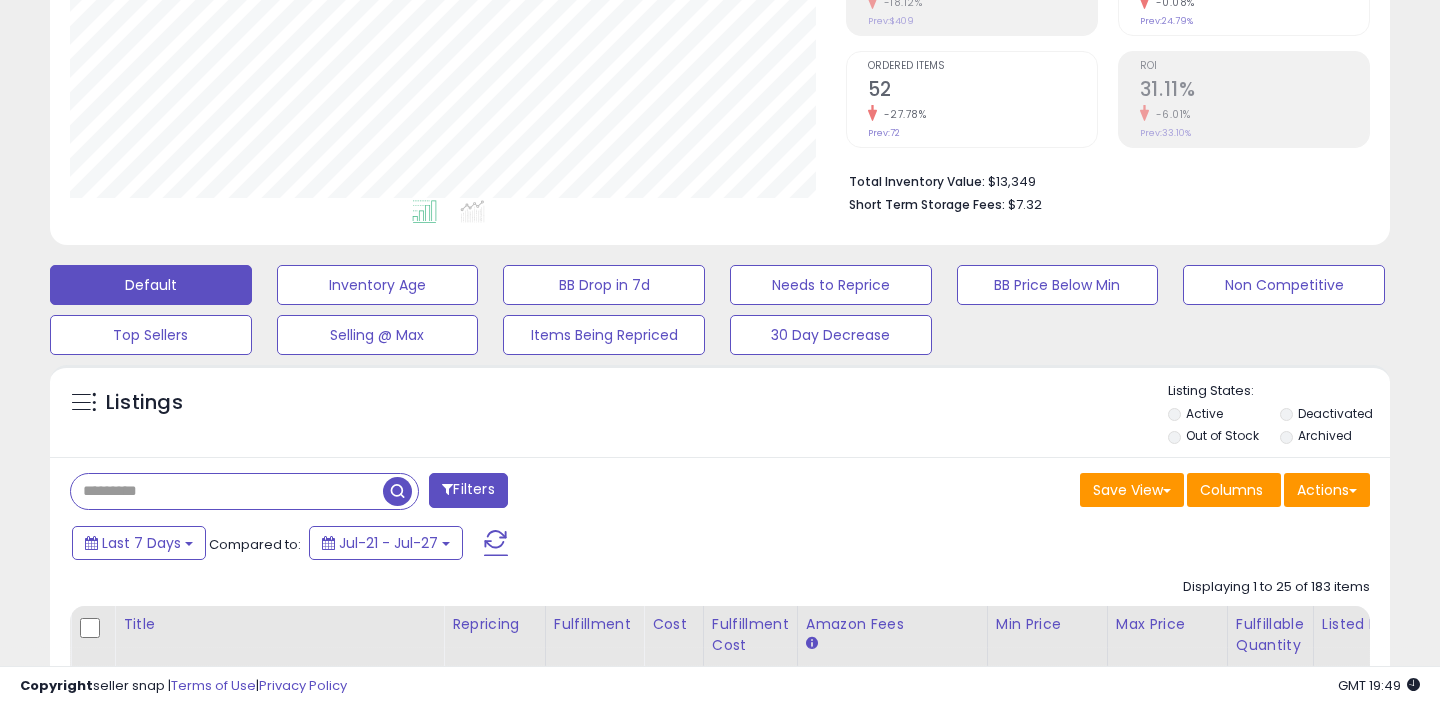 paste on "**********" 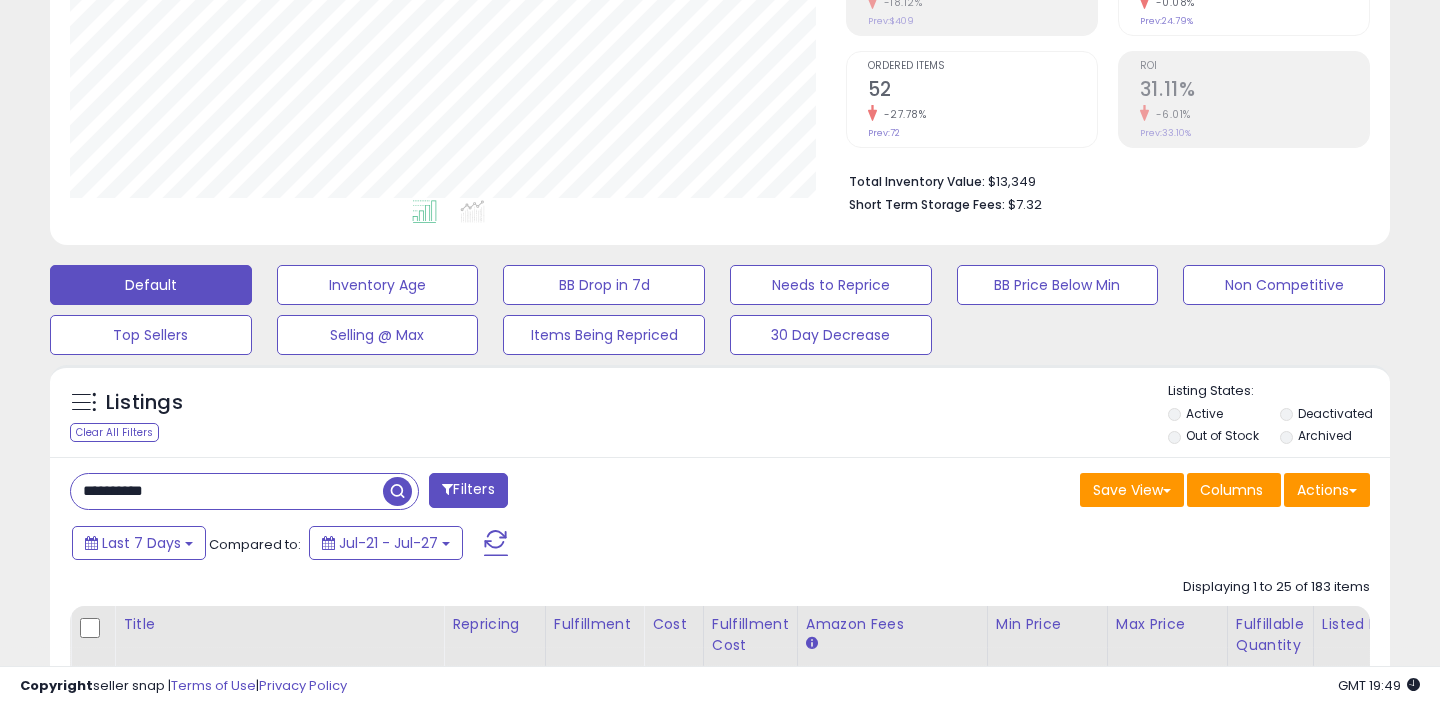 type on "**********" 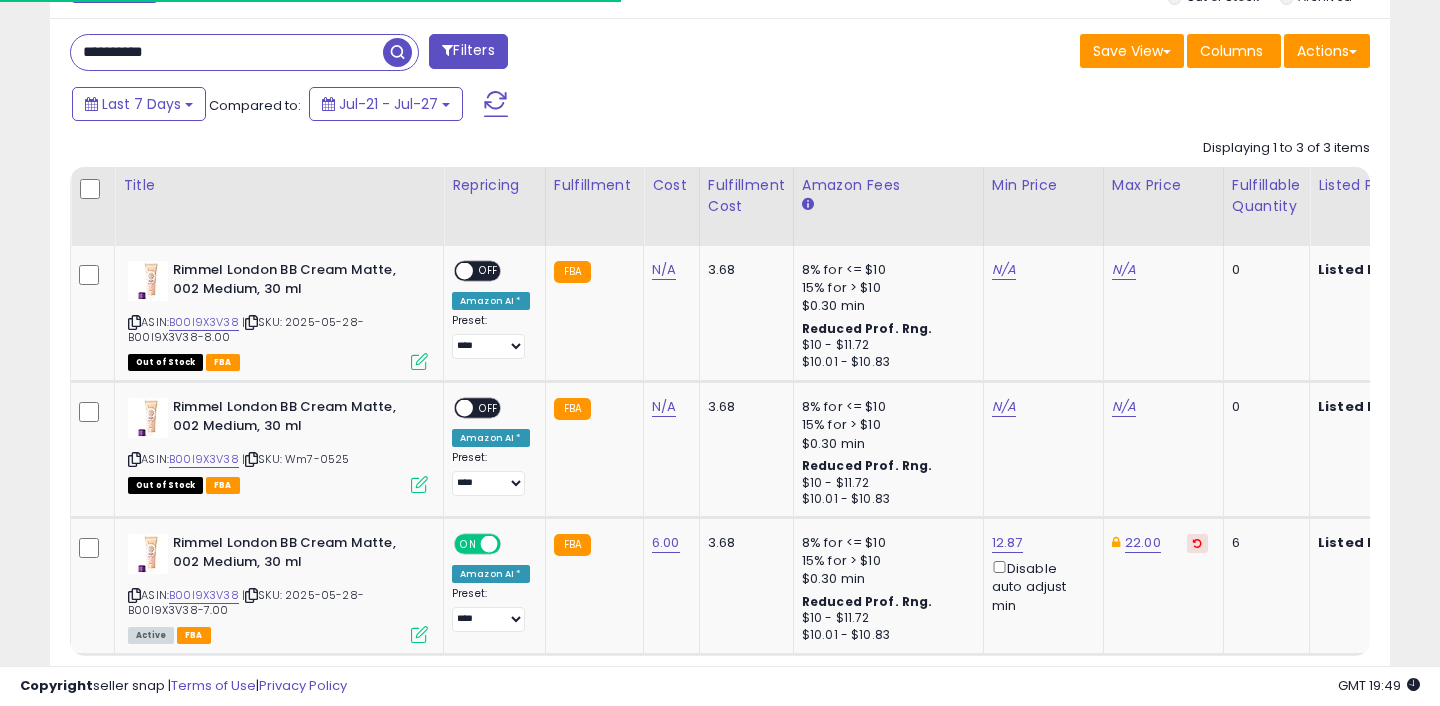 scroll, scrollTop: 807, scrollLeft: 0, axis: vertical 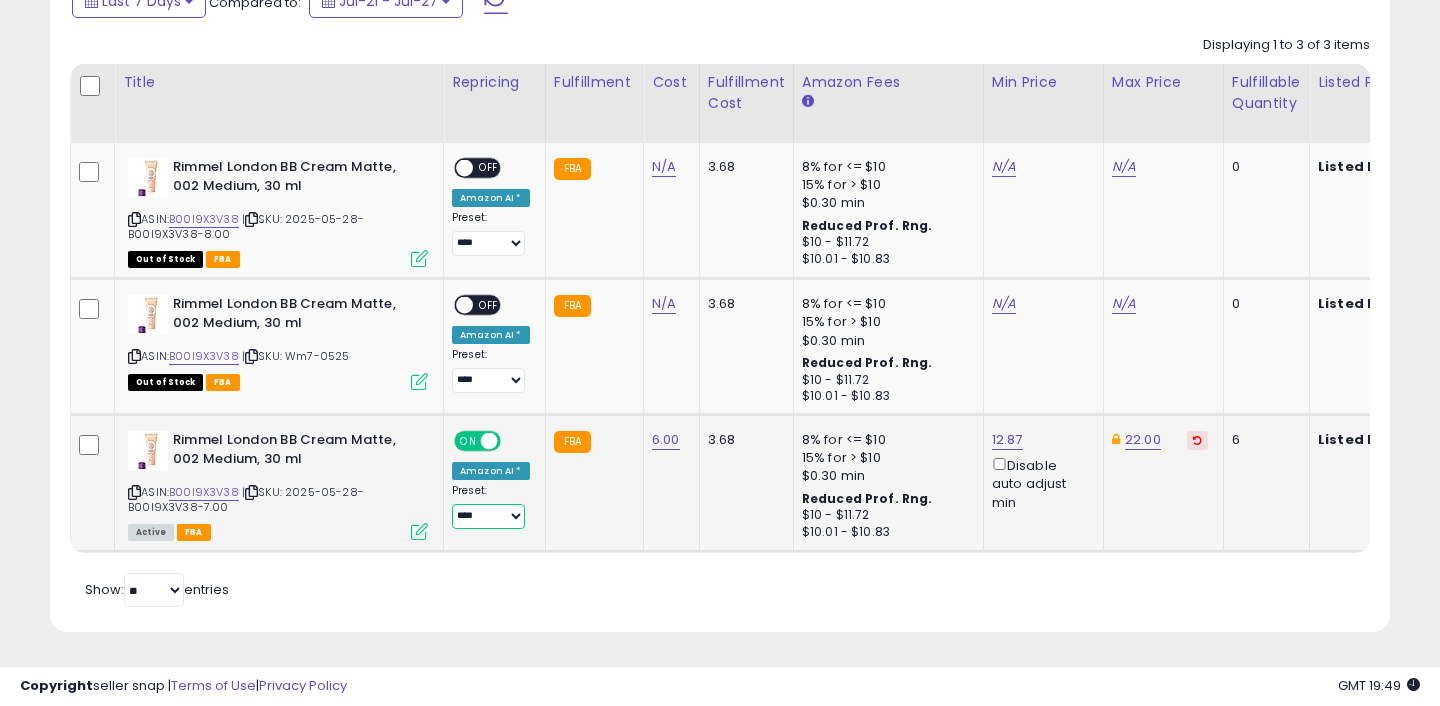 click on "**** ****" at bounding box center (488, 516) 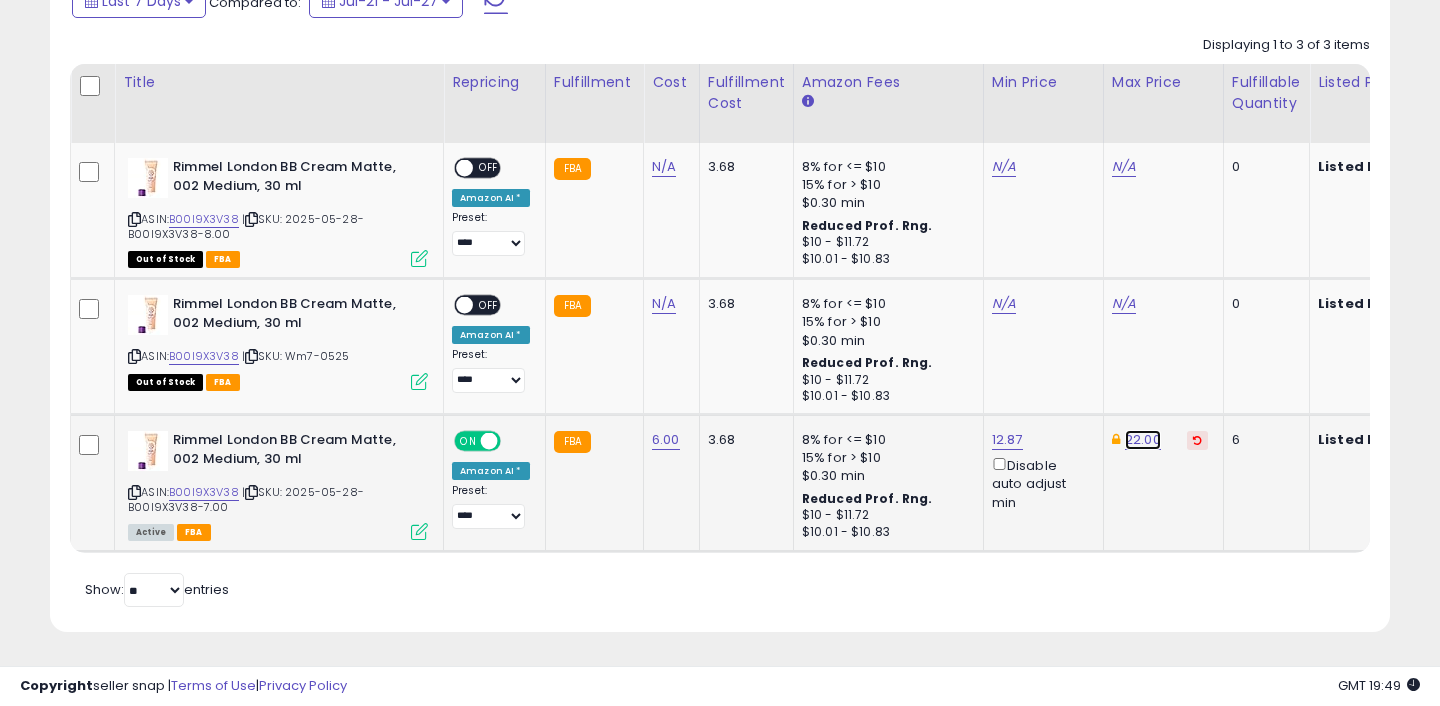 click on "22.00" at bounding box center (1143, 440) 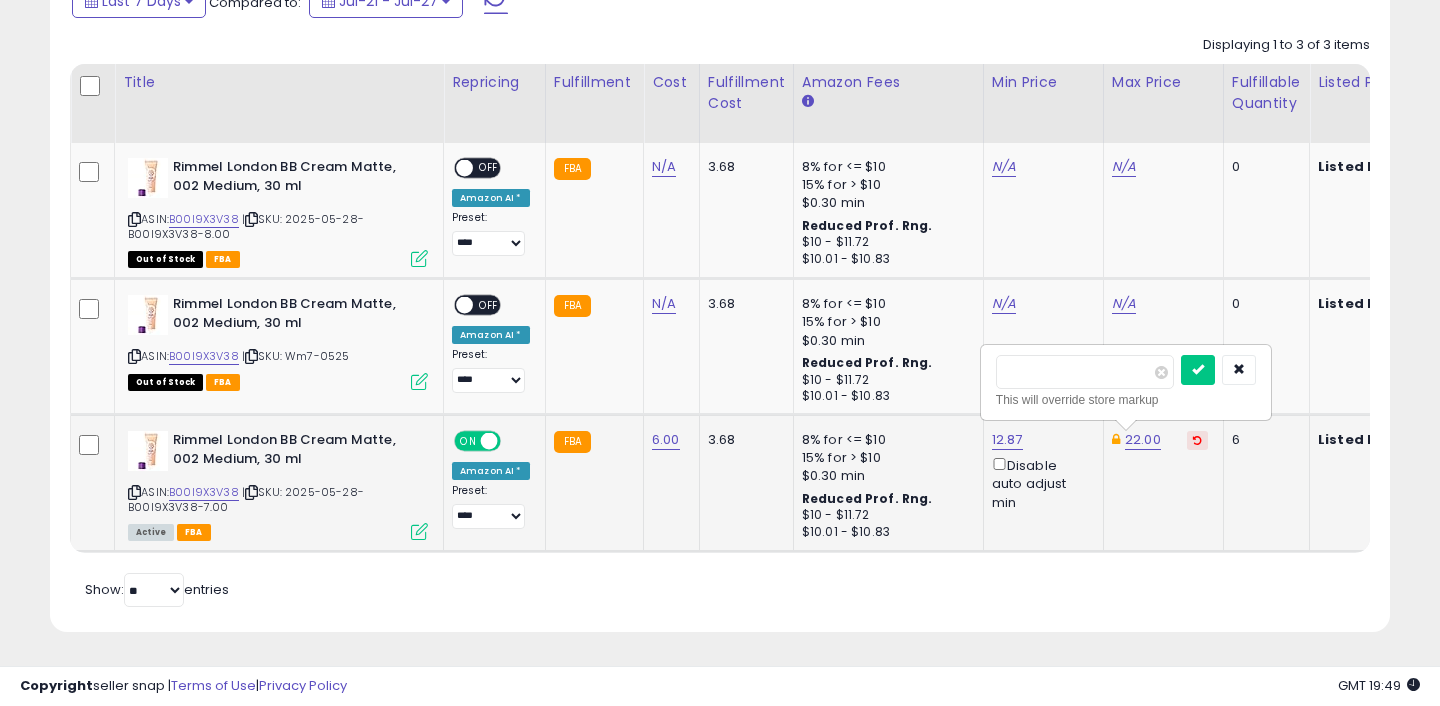 click on "*****" at bounding box center [1085, 372] 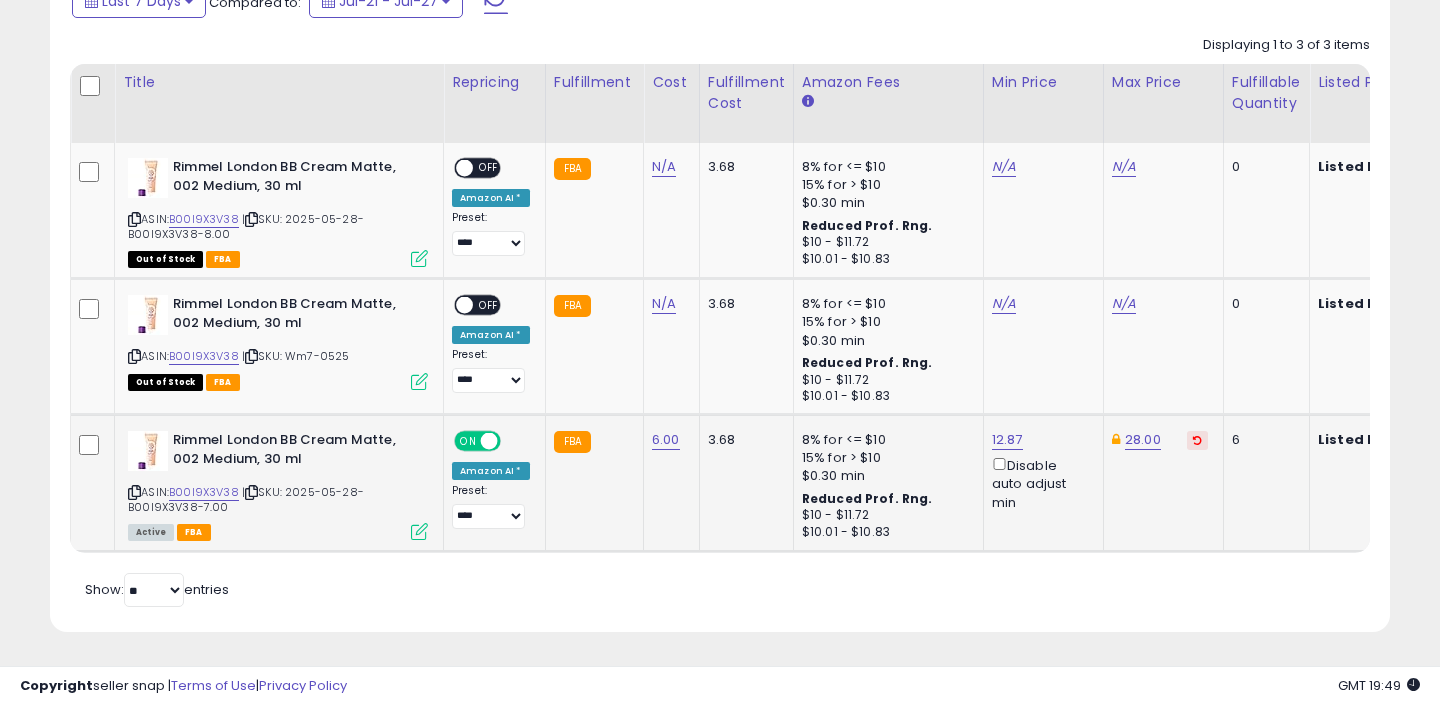 click on "28.00" 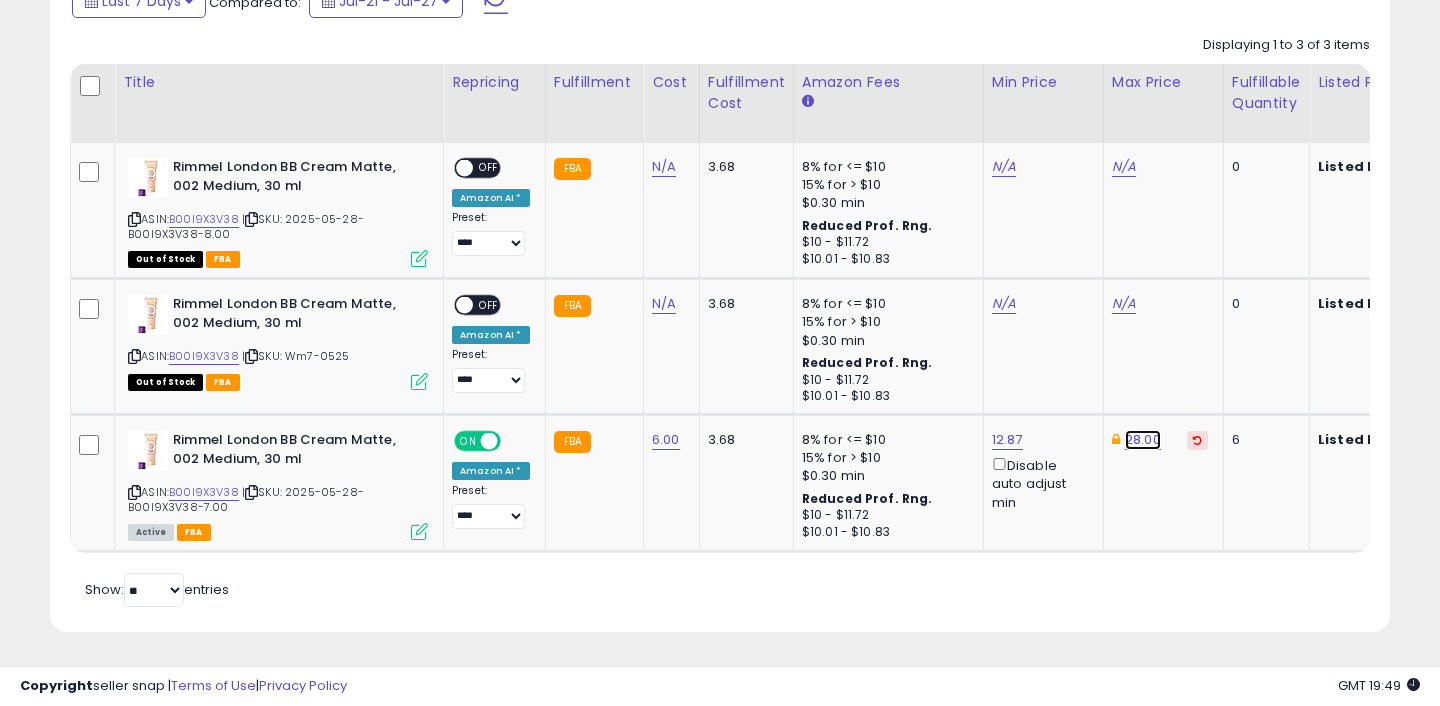 click on "28.00" at bounding box center [1143, 440] 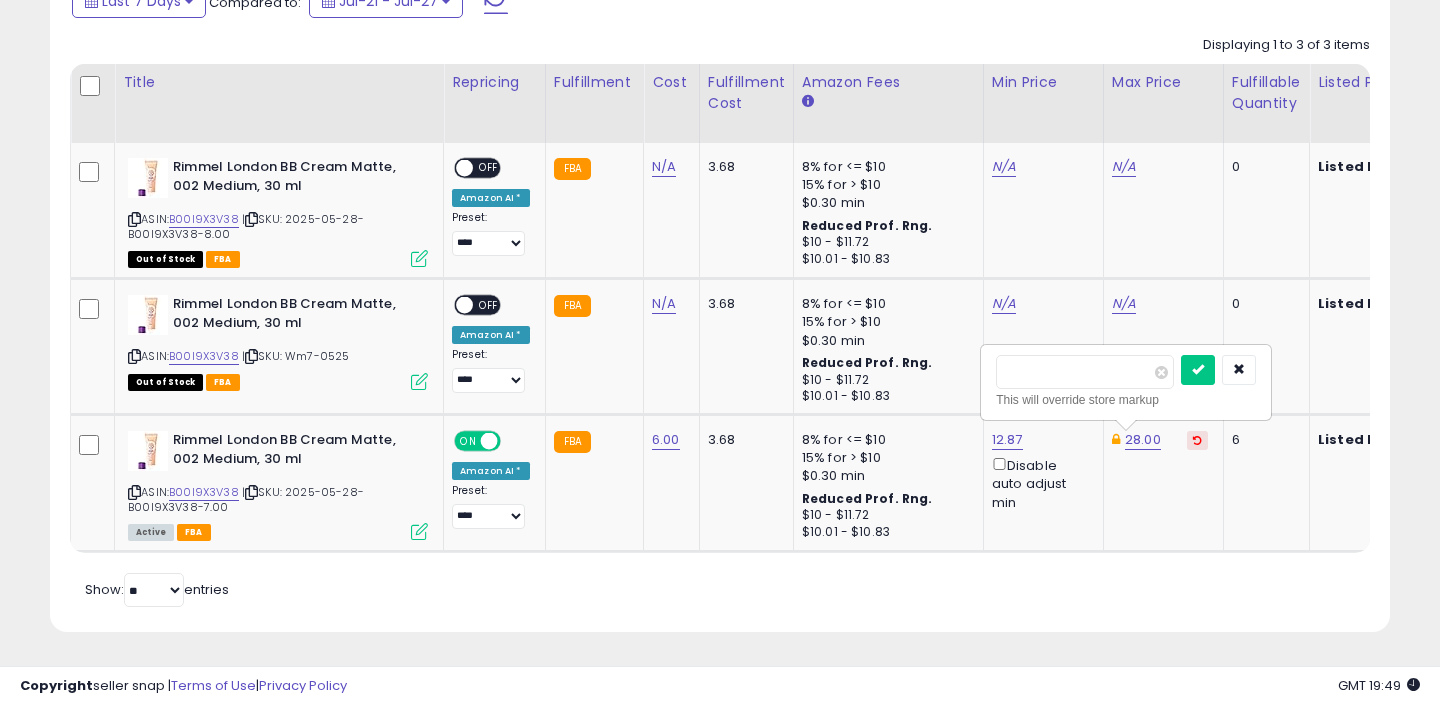 click on "*****" at bounding box center (1085, 372) 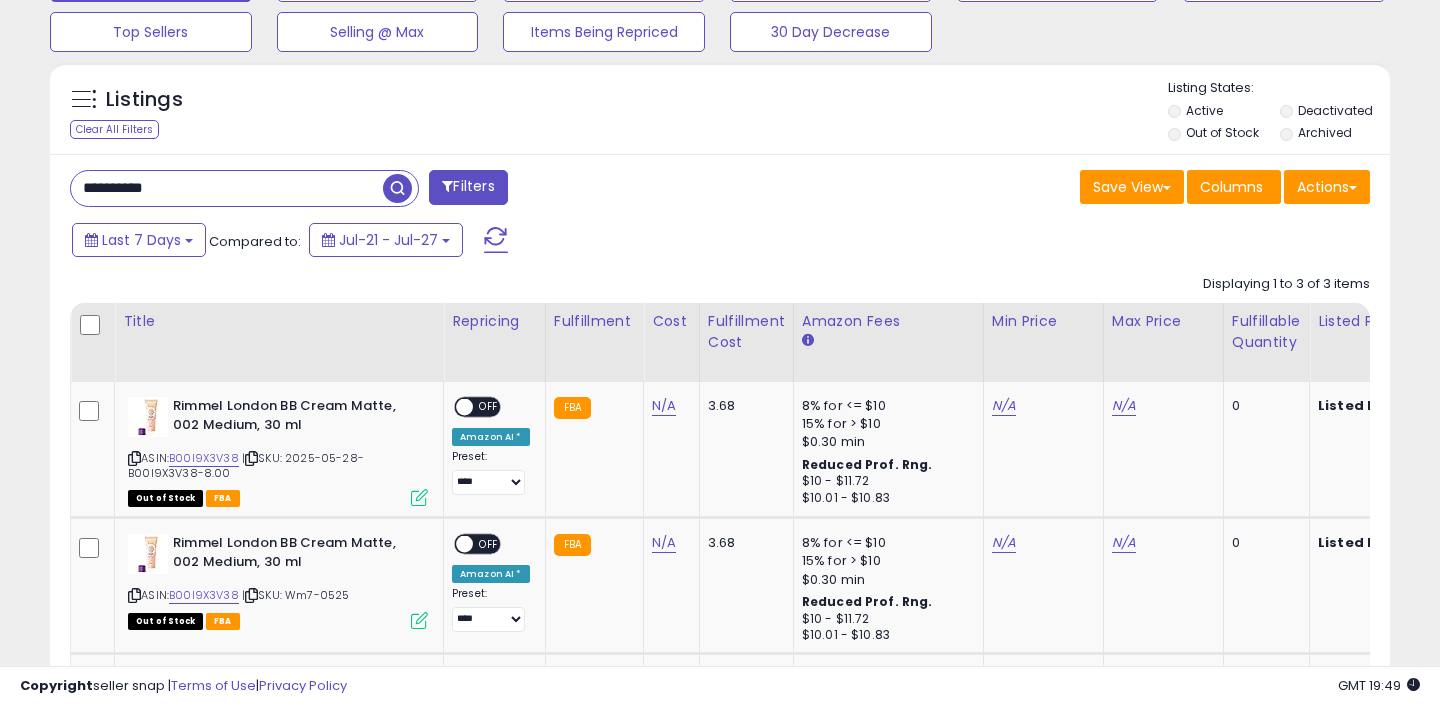 scroll, scrollTop: 640, scrollLeft: 0, axis: vertical 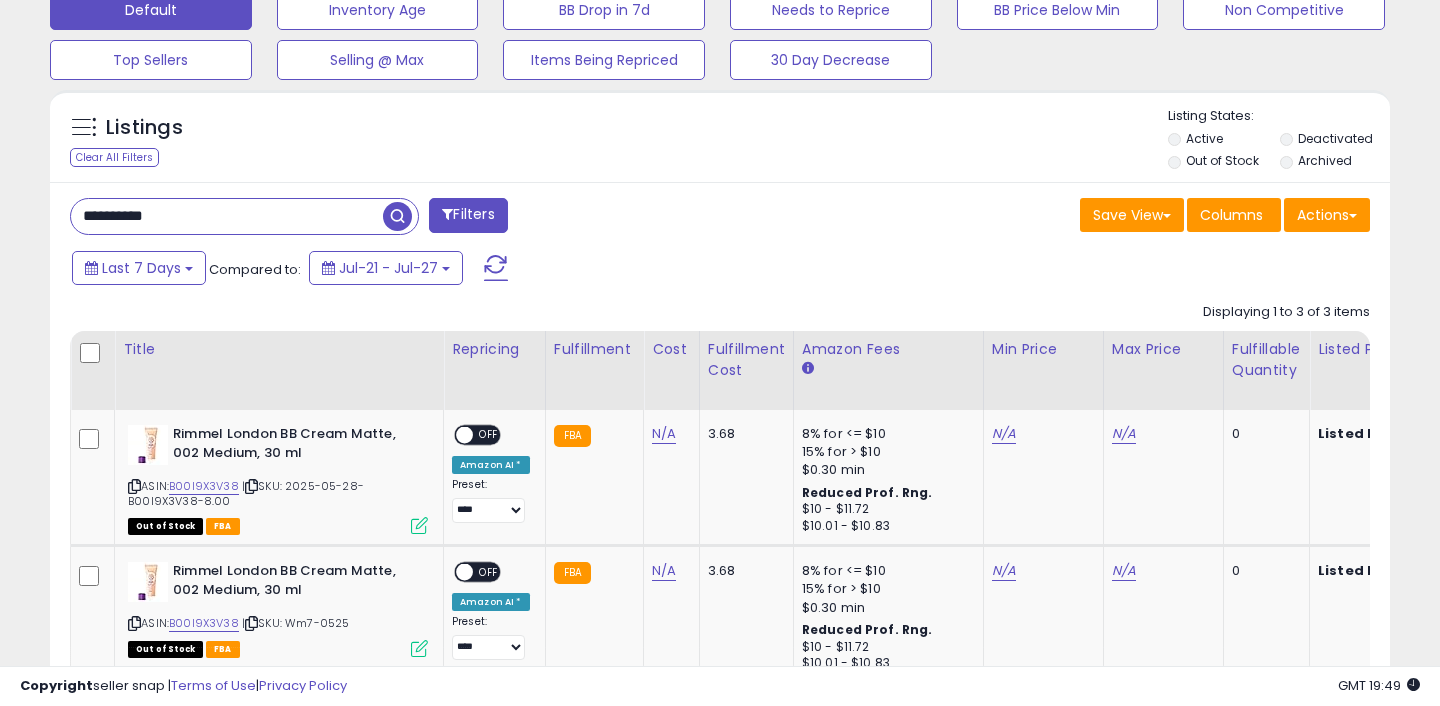 click on "**********" at bounding box center (227, 216) 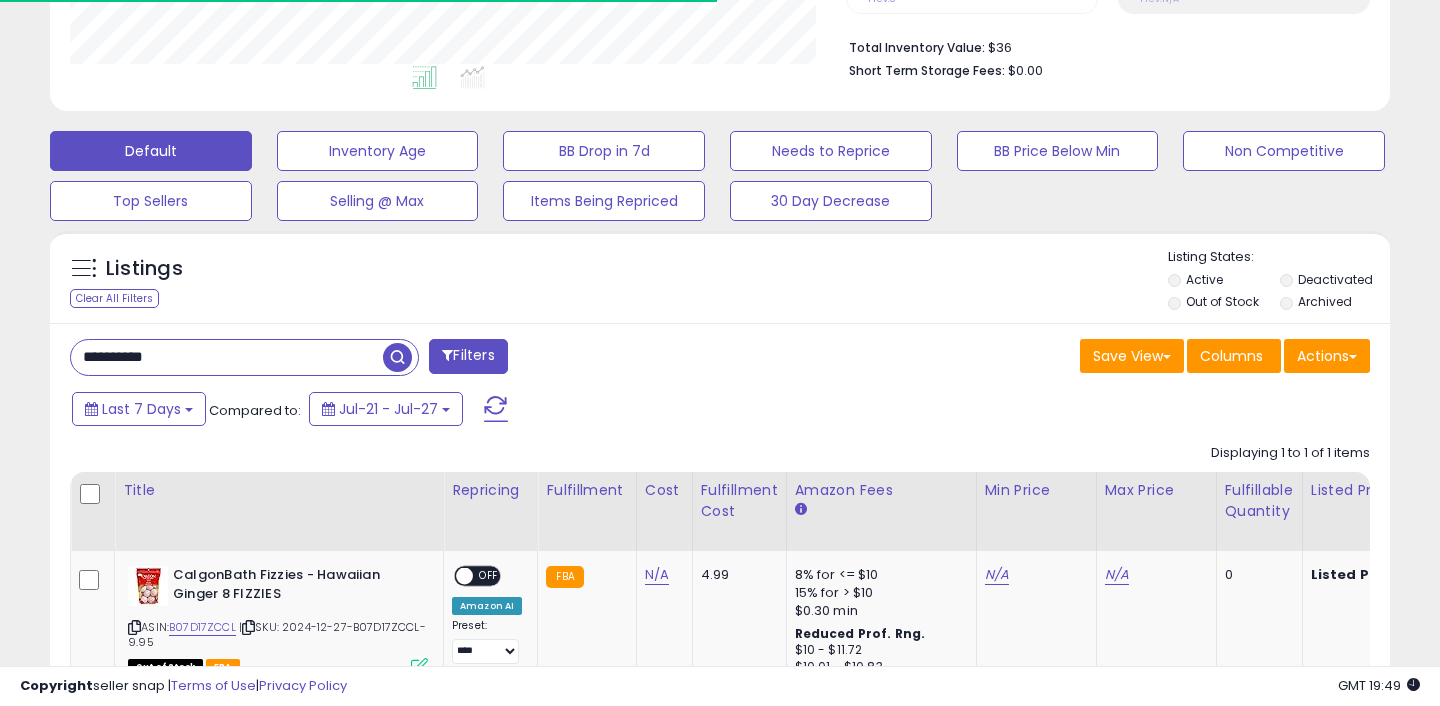scroll, scrollTop: 635, scrollLeft: 0, axis: vertical 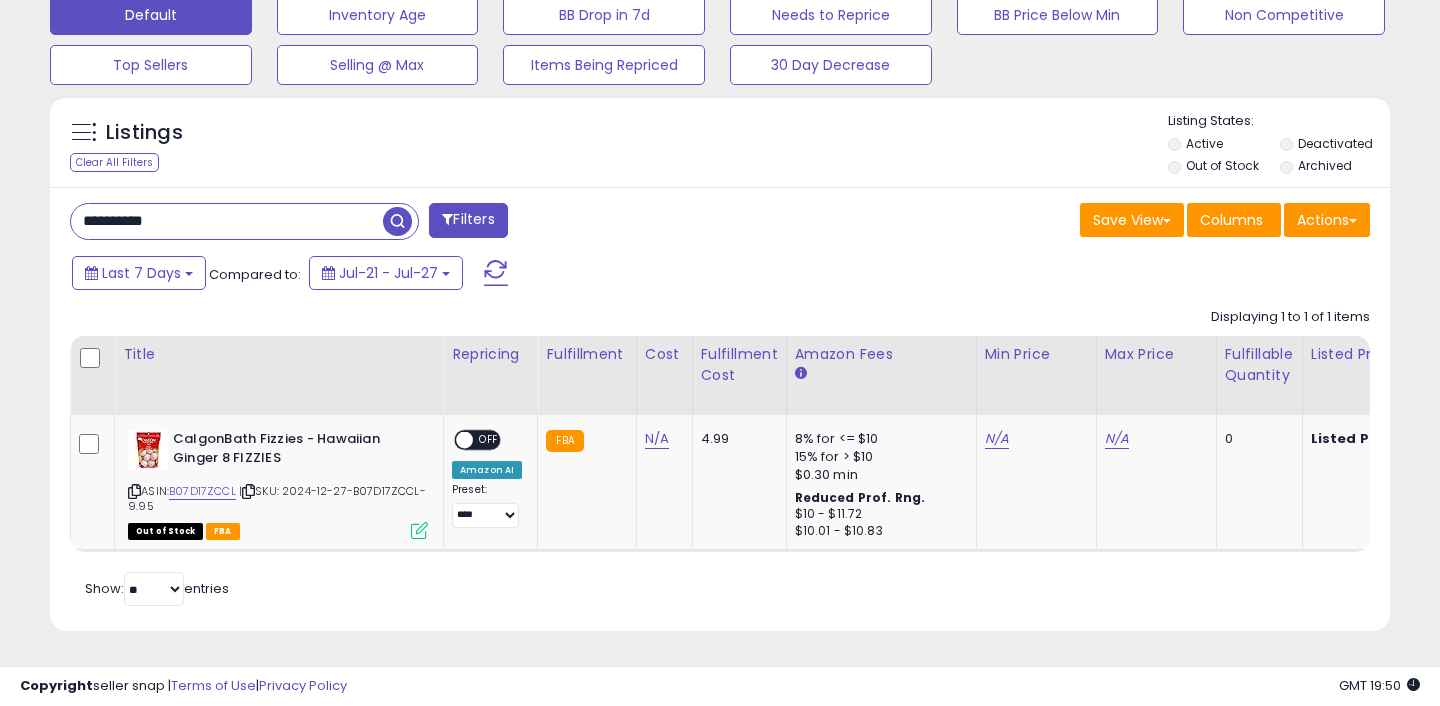 click on "**********" at bounding box center [227, 221] 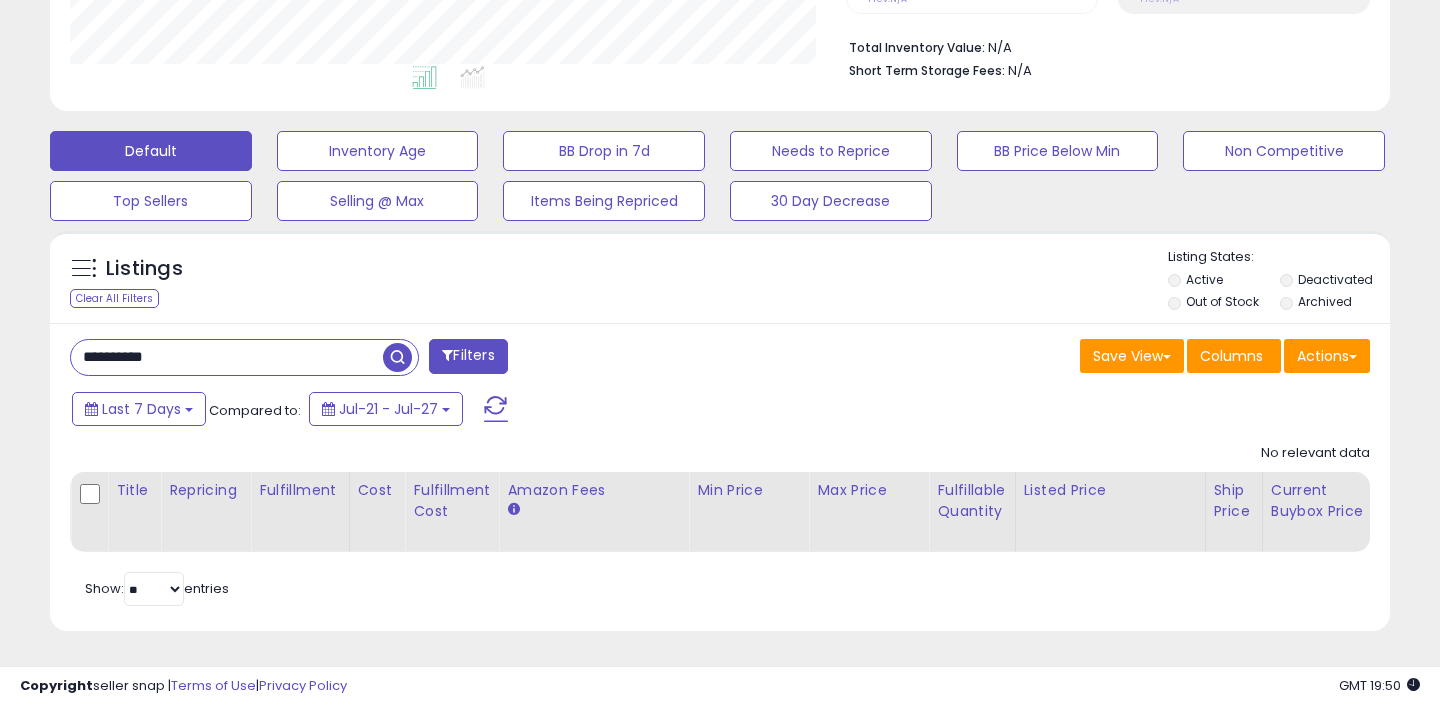 click on "Deactivated" at bounding box center [1335, 279] 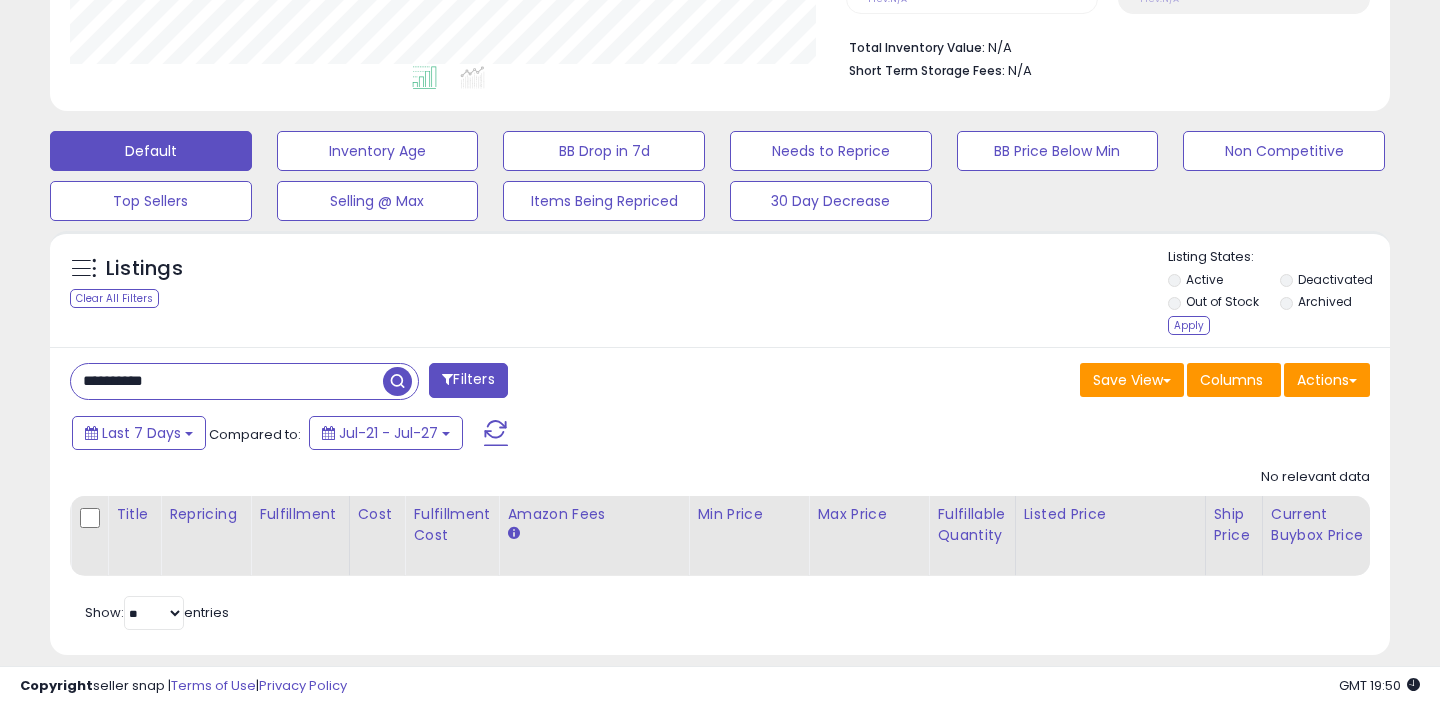 click on "Archived" at bounding box center (1325, 301) 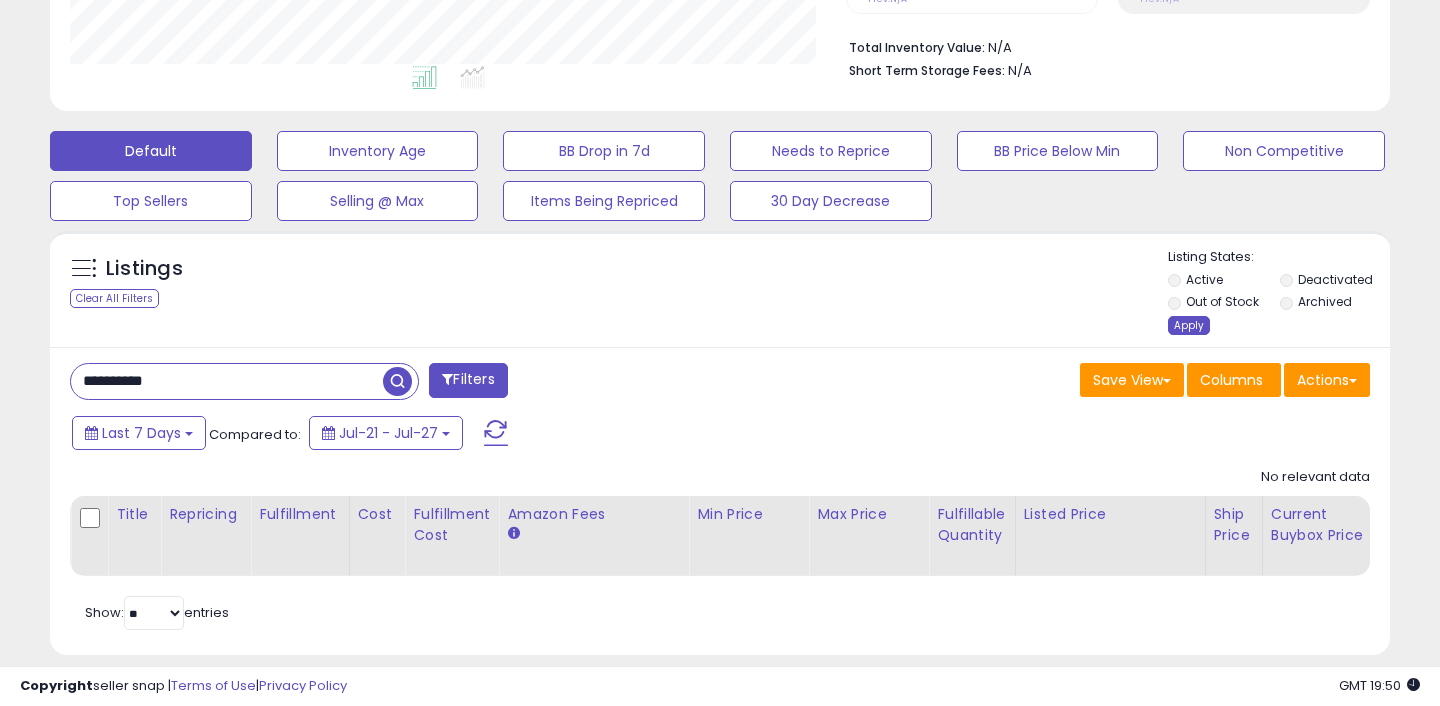 click on "Apply" at bounding box center (1189, 325) 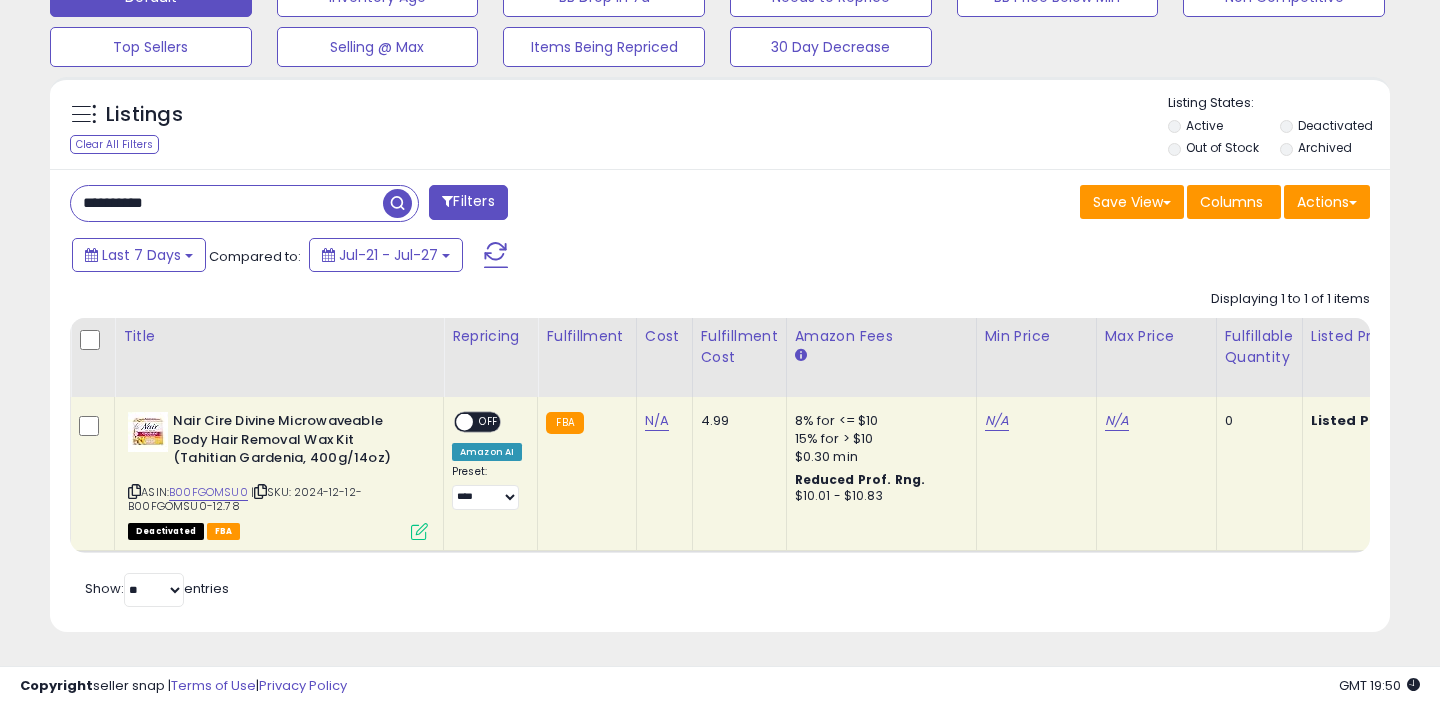 click on "**********" at bounding box center (227, 203) 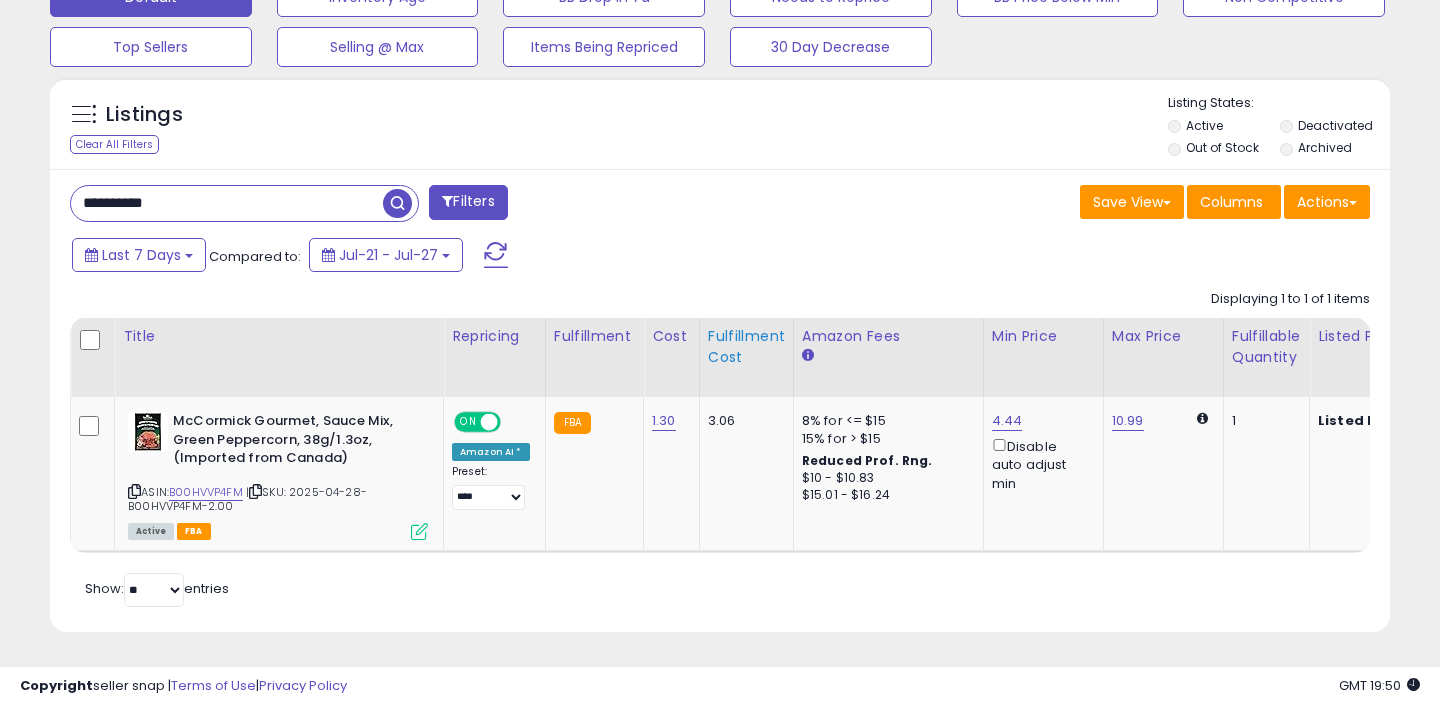type 